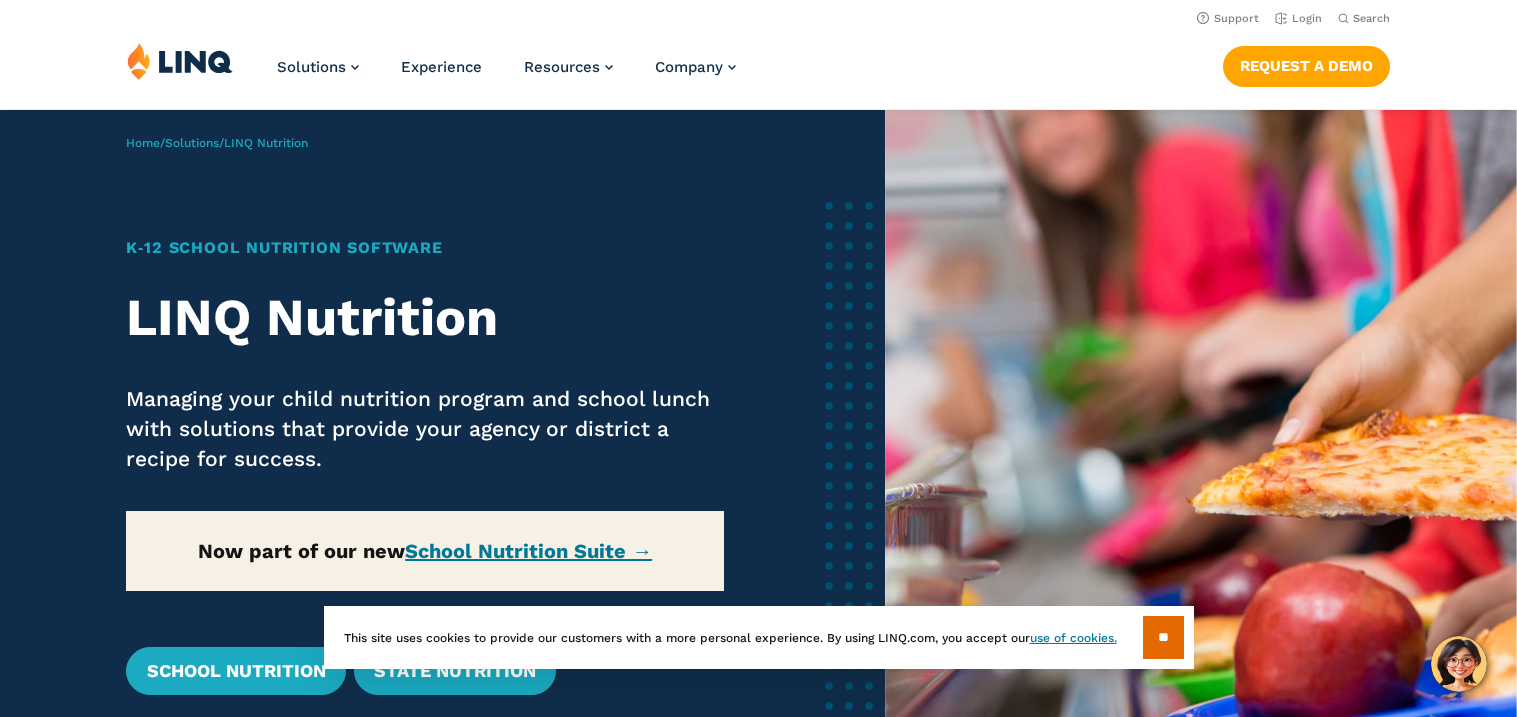 scroll, scrollTop: 0, scrollLeft: 0, axis: both 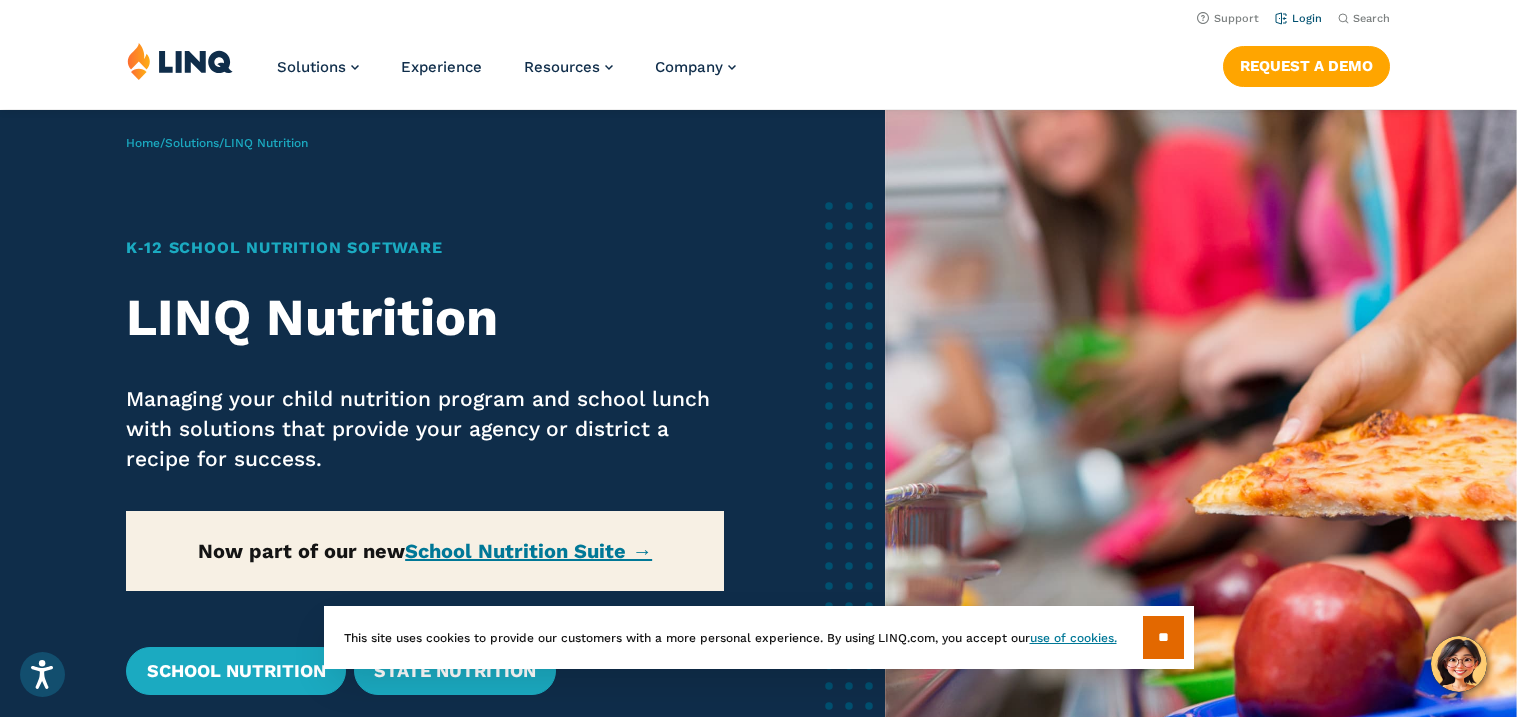 click on "Login" at bounding box center (1298, 18) 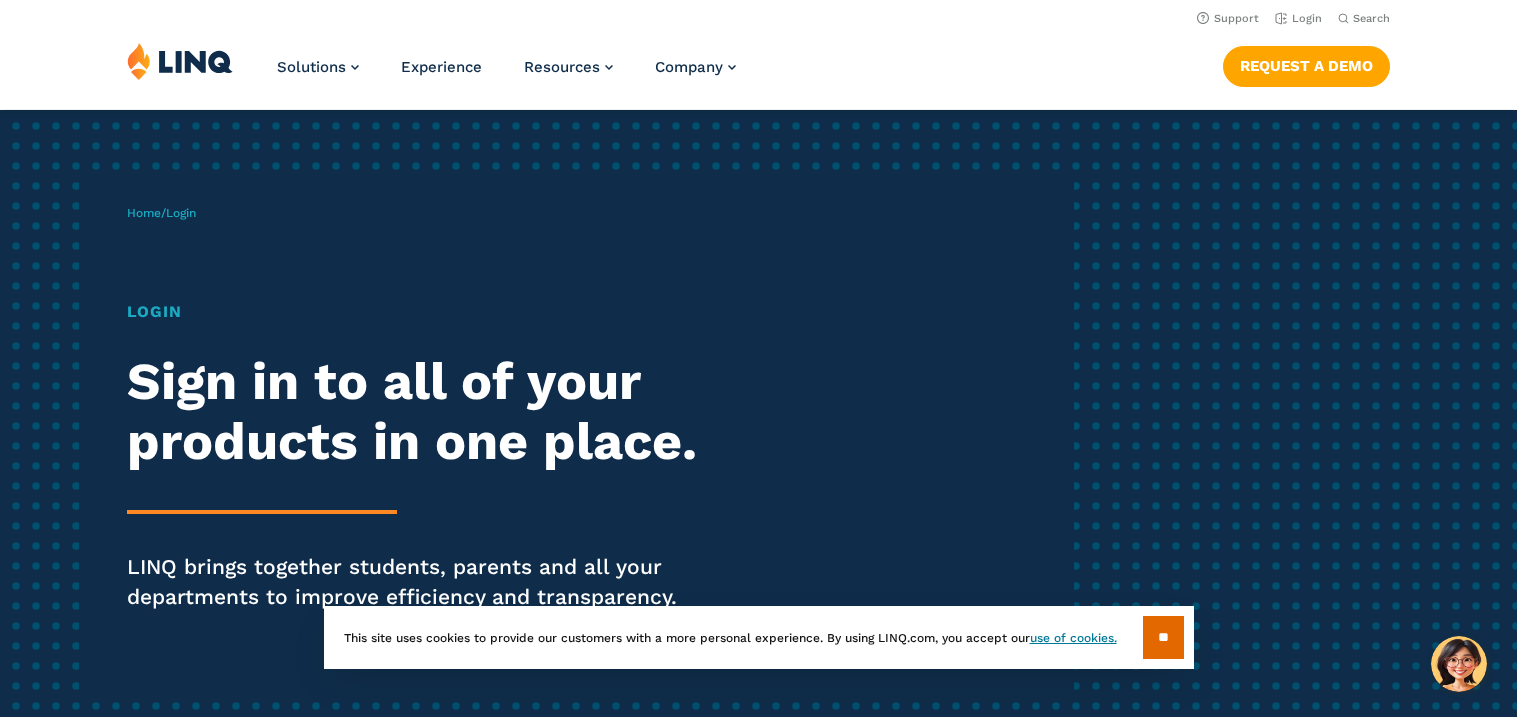 scroll, scrollTop: 0, scrollLeft: 0, axis: both 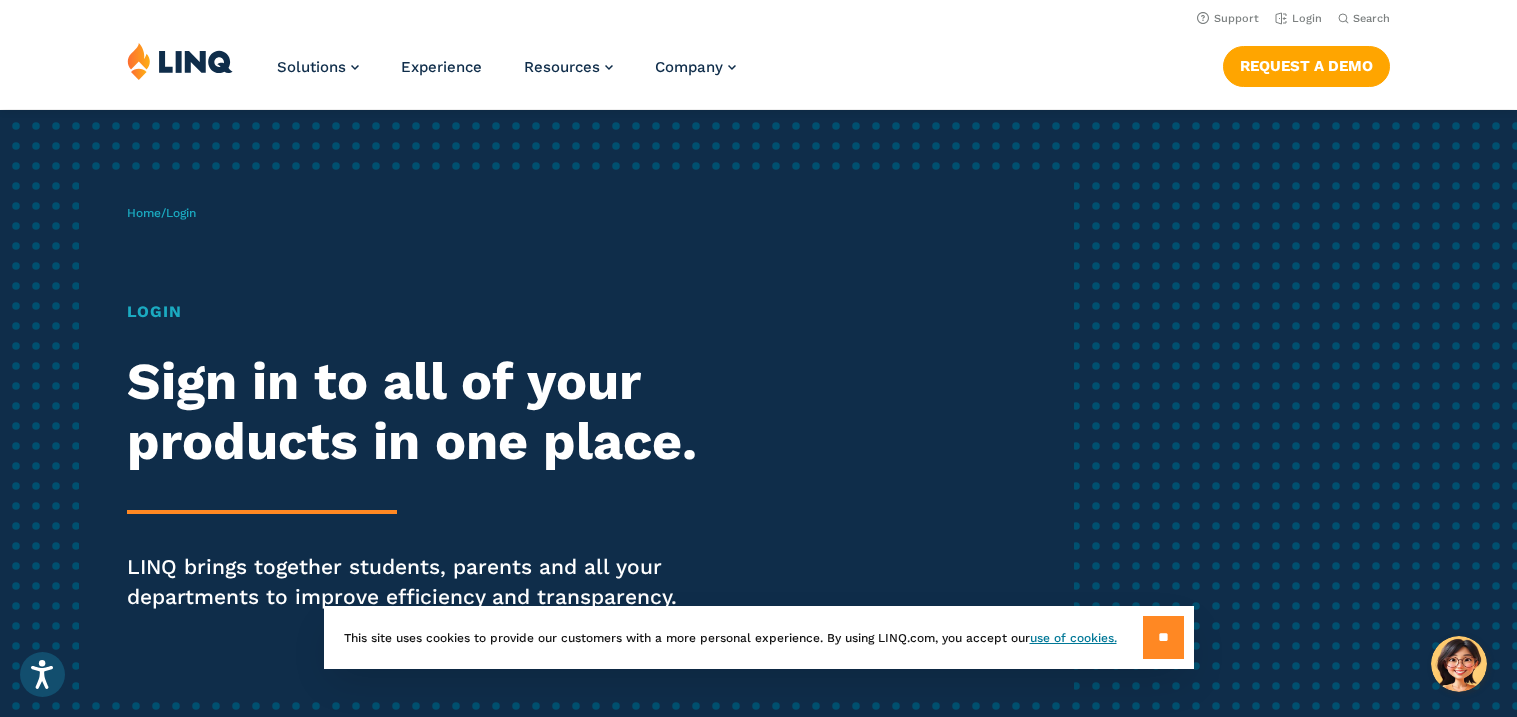 click on "**" at bounding box center [1163, 637] 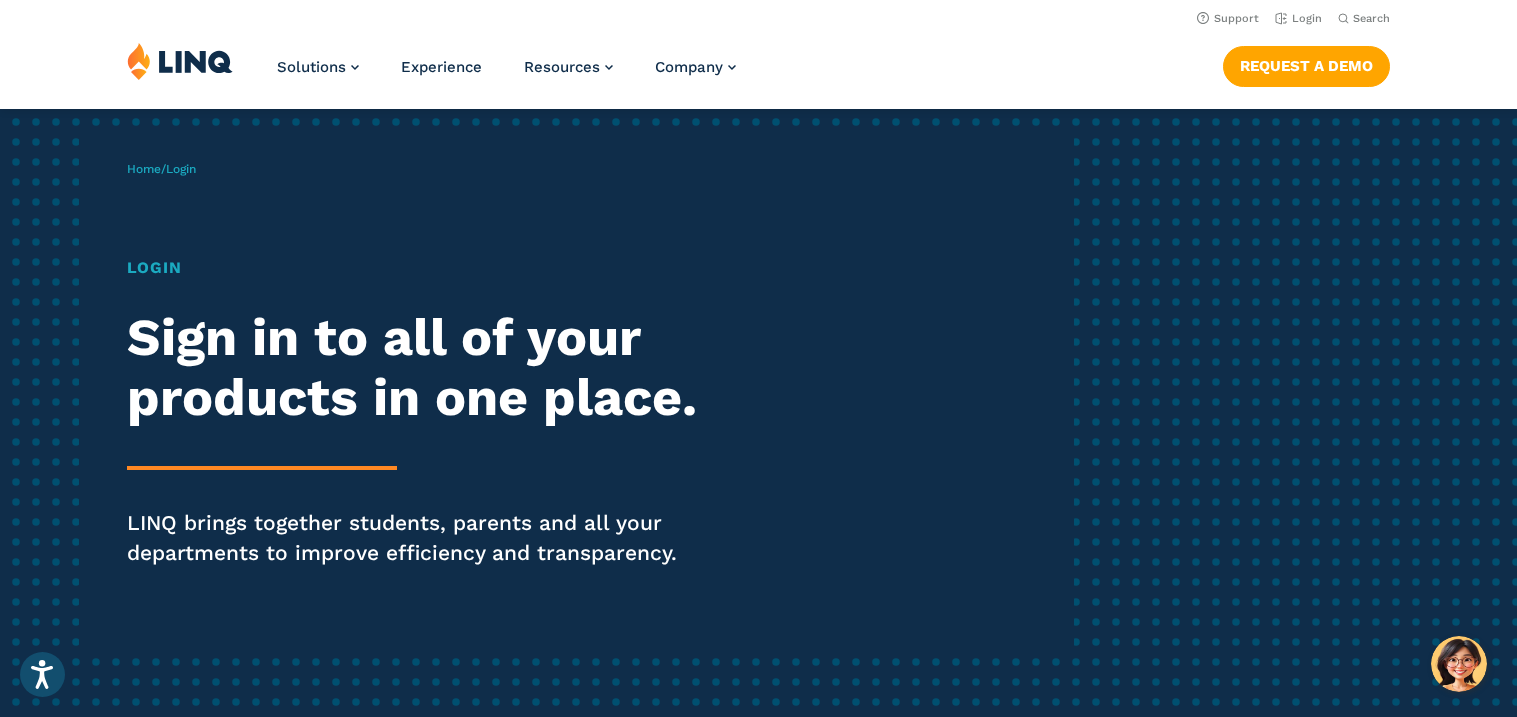 scroll, scrollTop: 0, scrollLeft: 0, axis: both 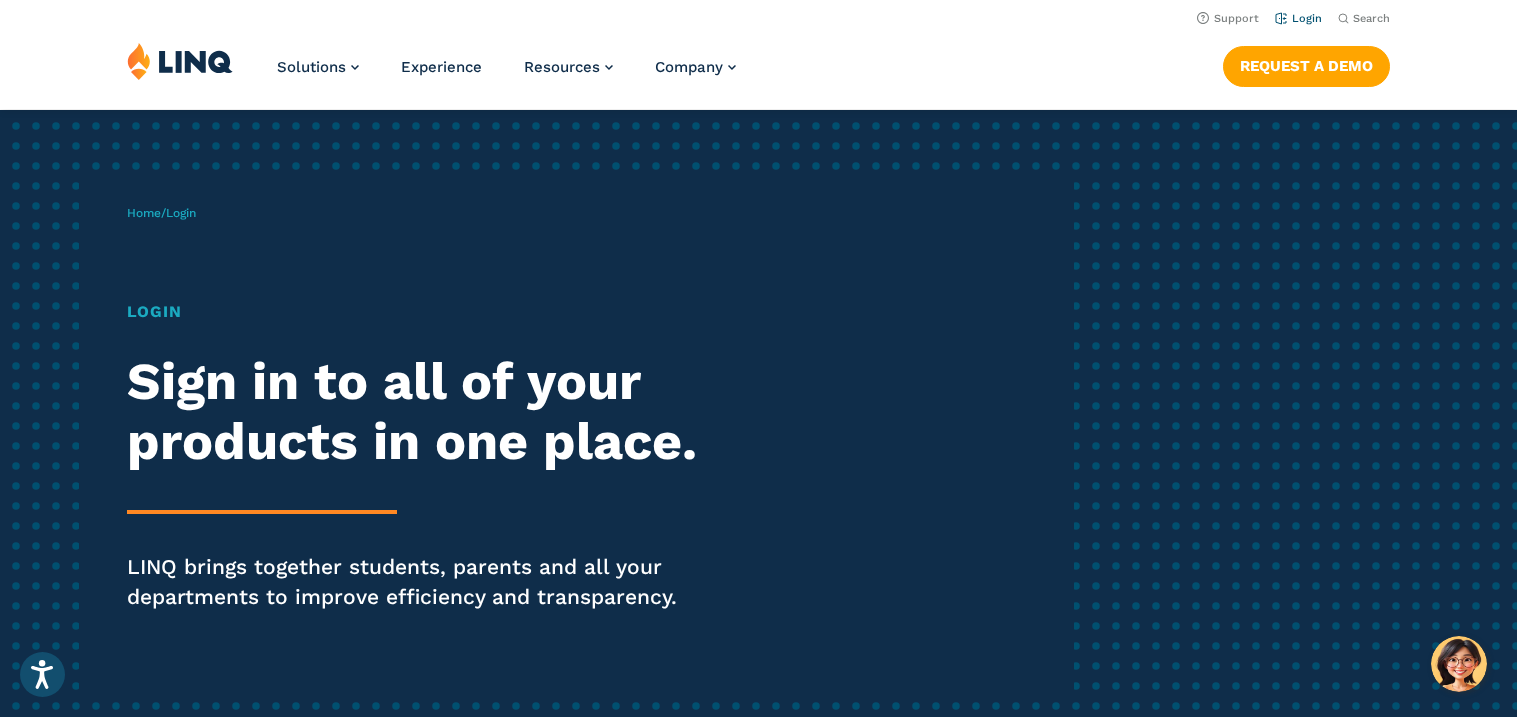 click on "Login" at bounding box center [1298, 18] 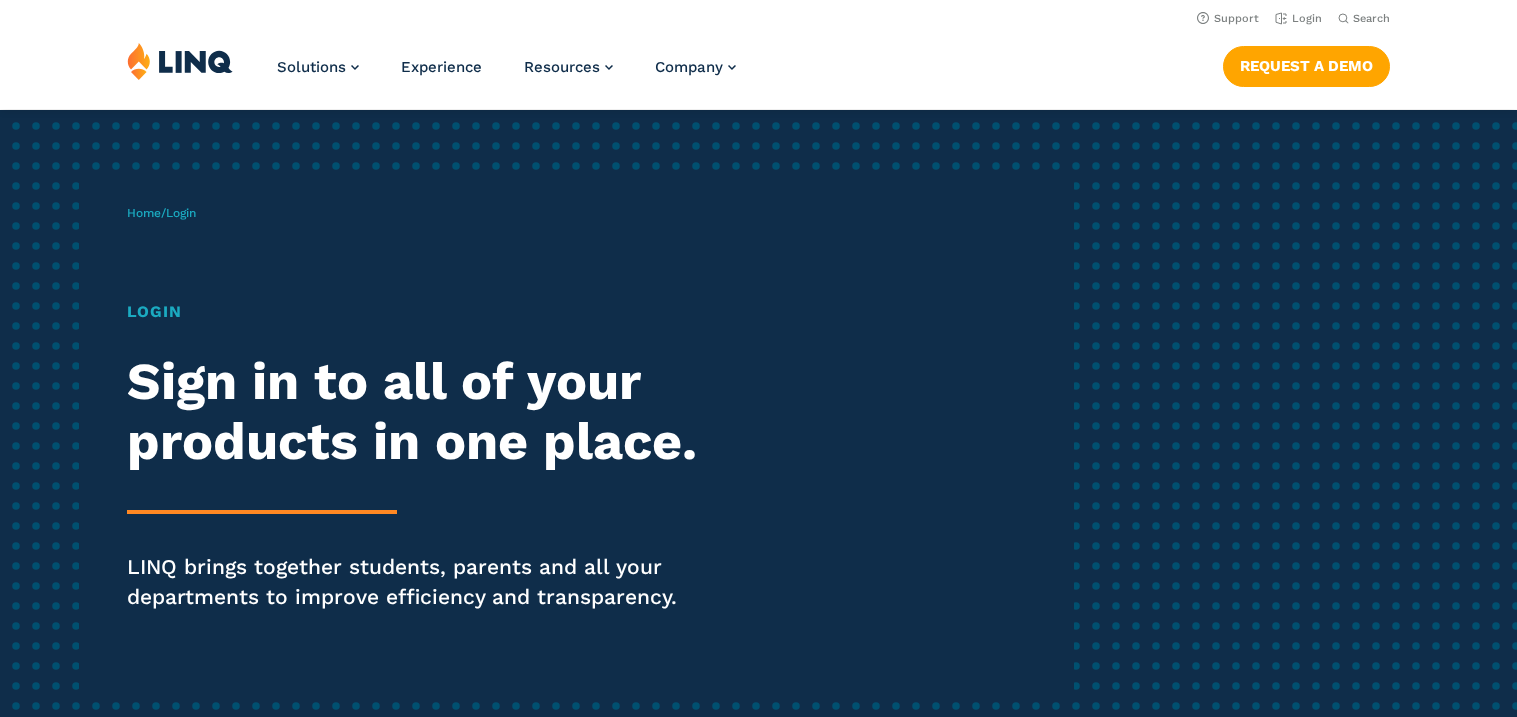 scroll, scrollTop: 0, scrollLeft: 0, axis: both 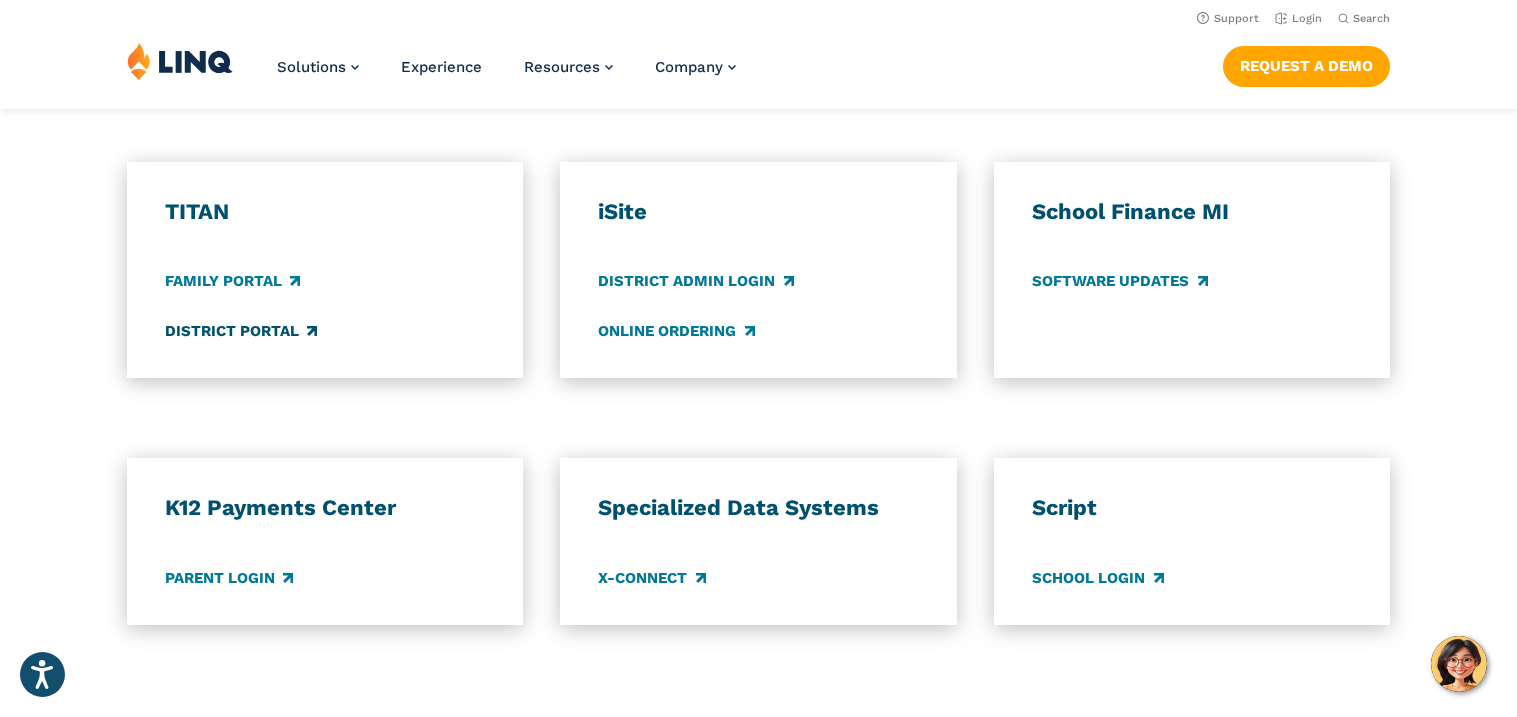 click on "District Portal" at bounding box center [241, 331] 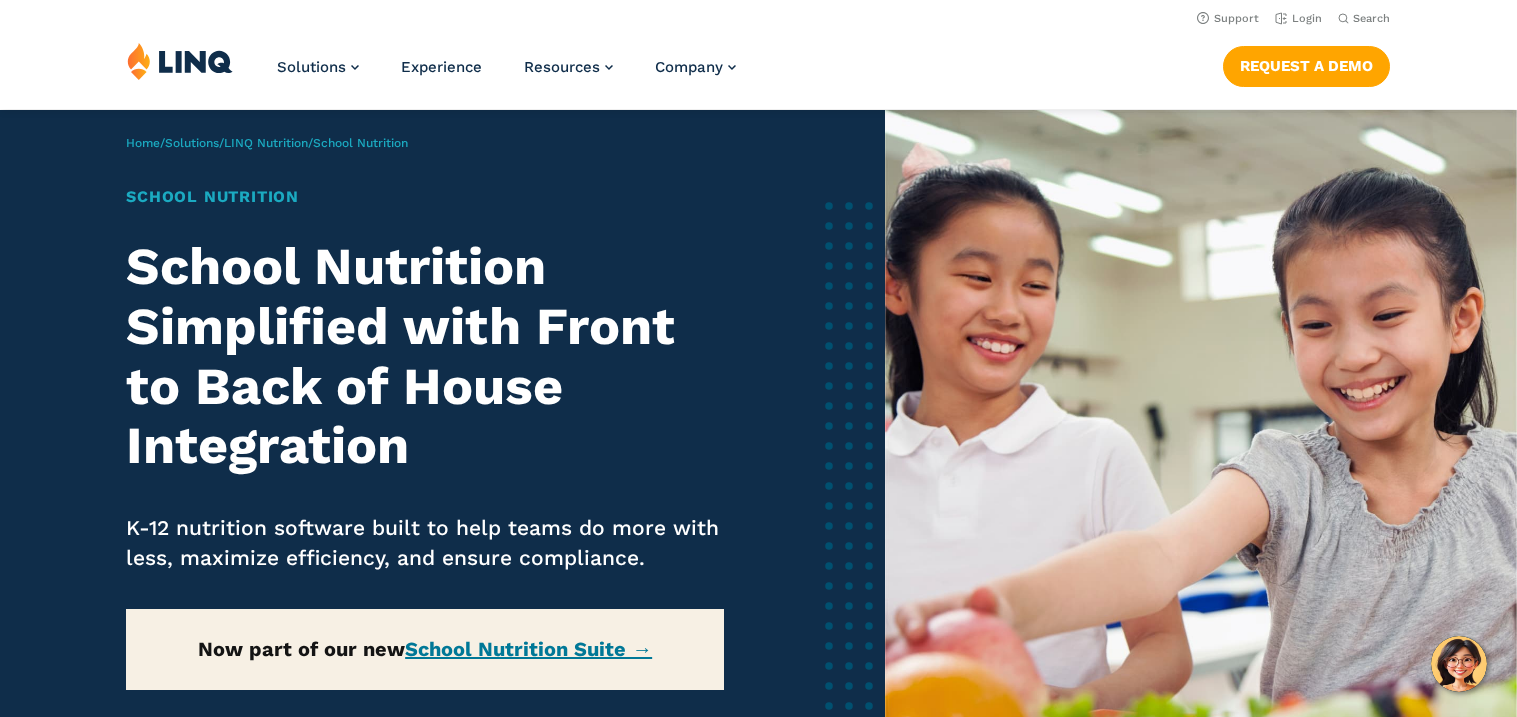 scroll, scrollTop: 0, scrollLeft: 0, axis: both 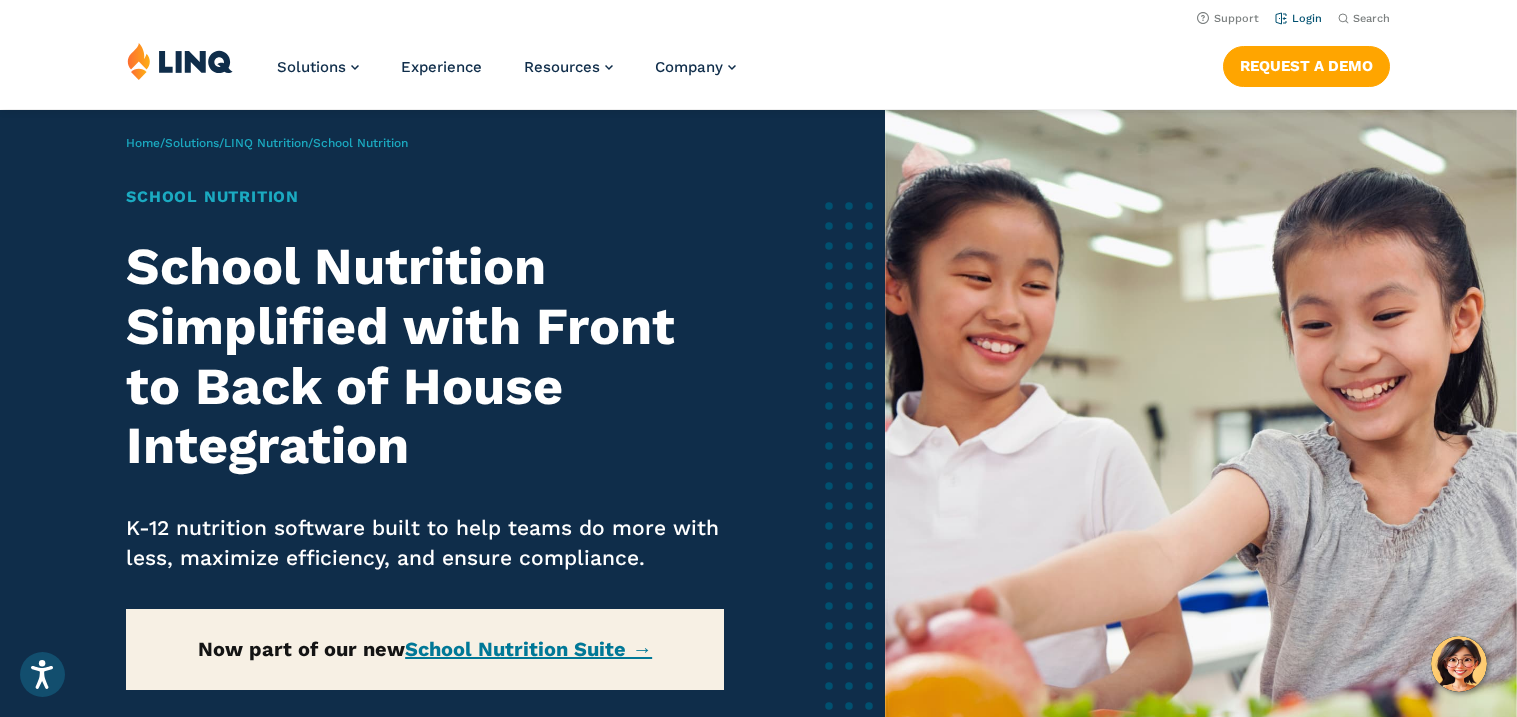 click on "Login" at bounding box center (1298, 18) 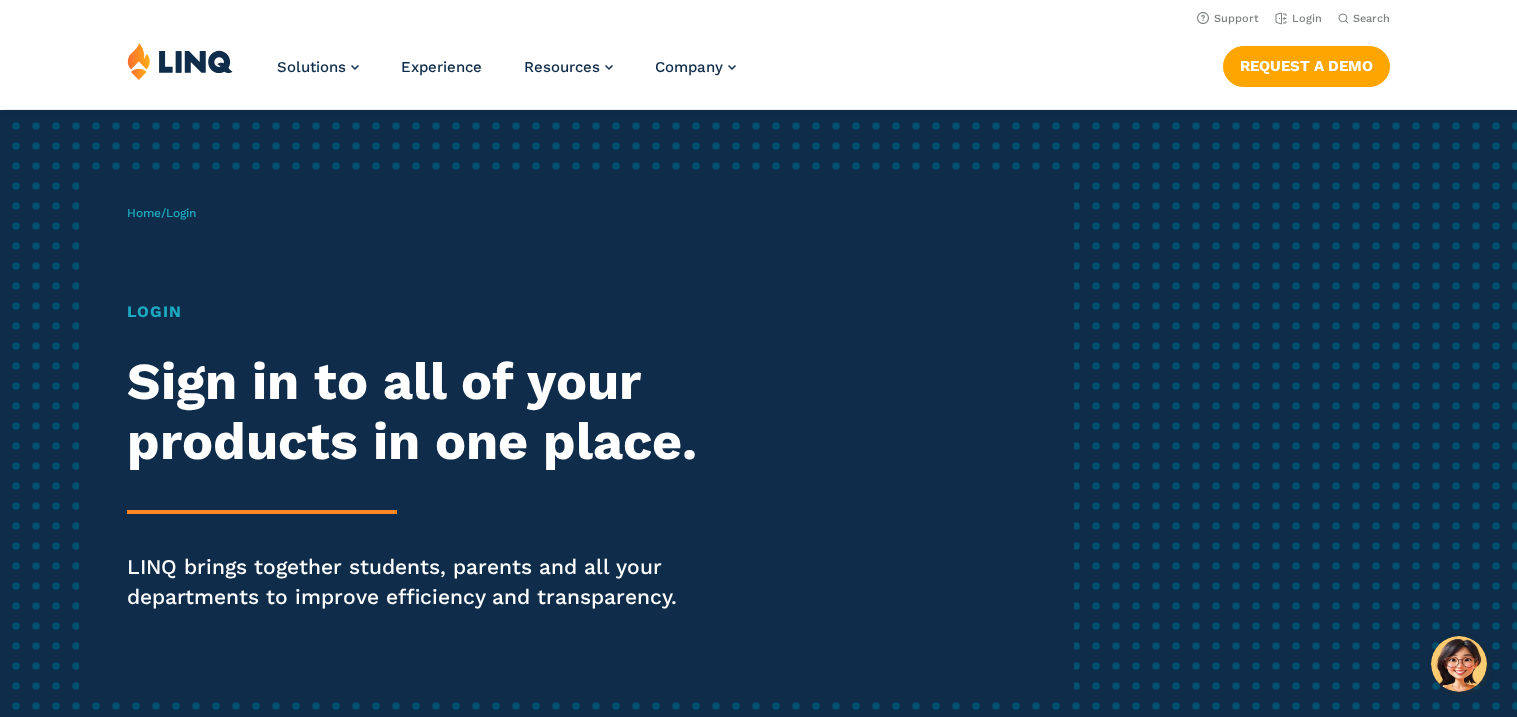 scroll, scrollTop: 0, scrollLeft: 0, axis: both 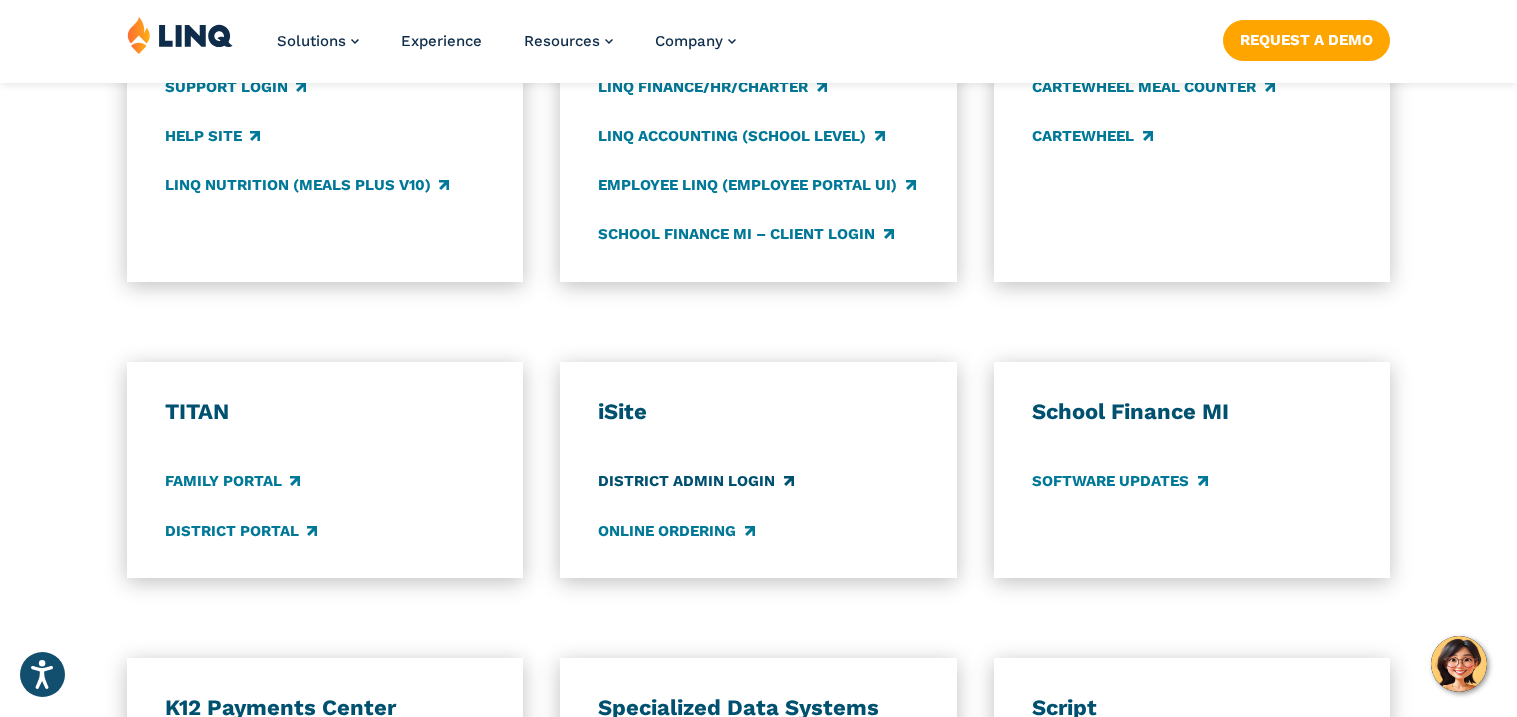click on "District Admin Login" at bounding box center (695, 482) 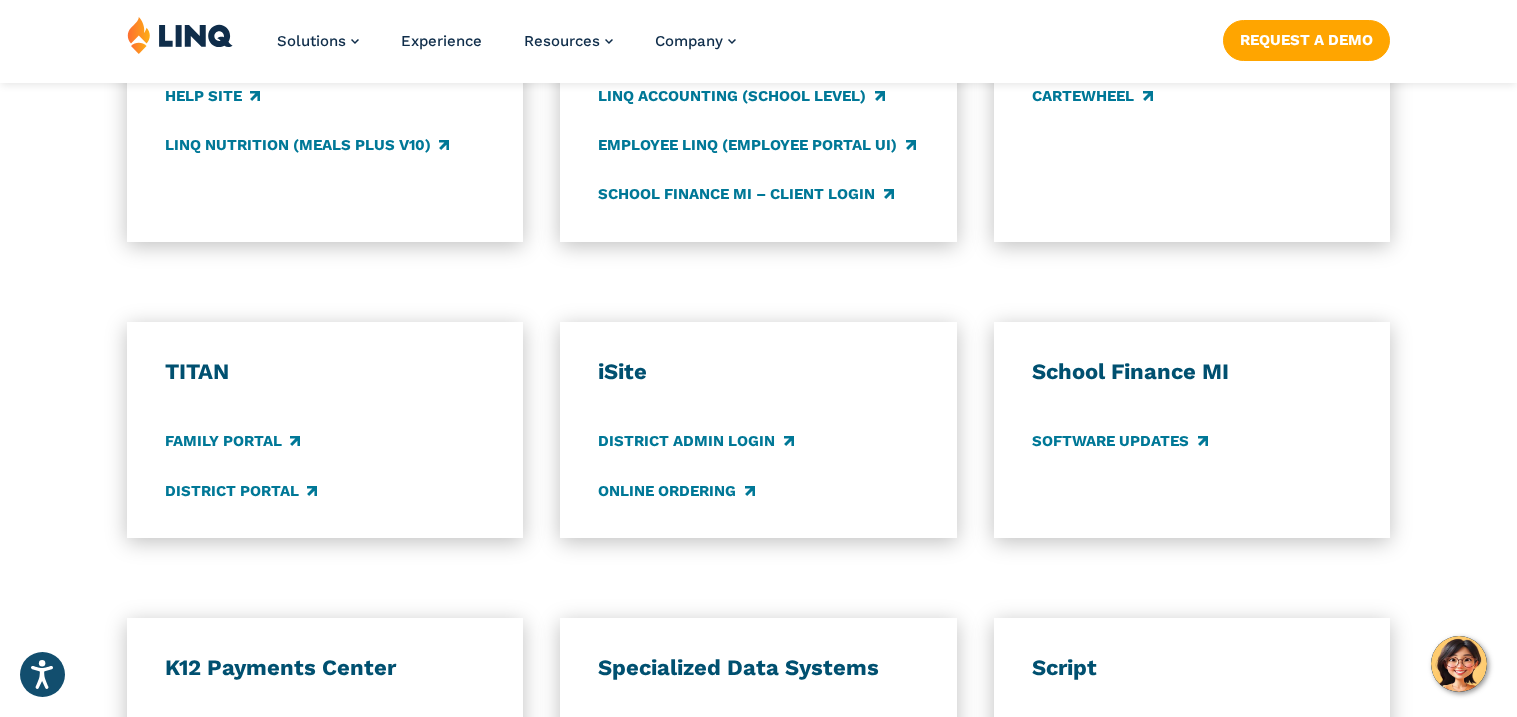 scroll, scrollTop: 1319, scrollLeft: 0, axis: vertical 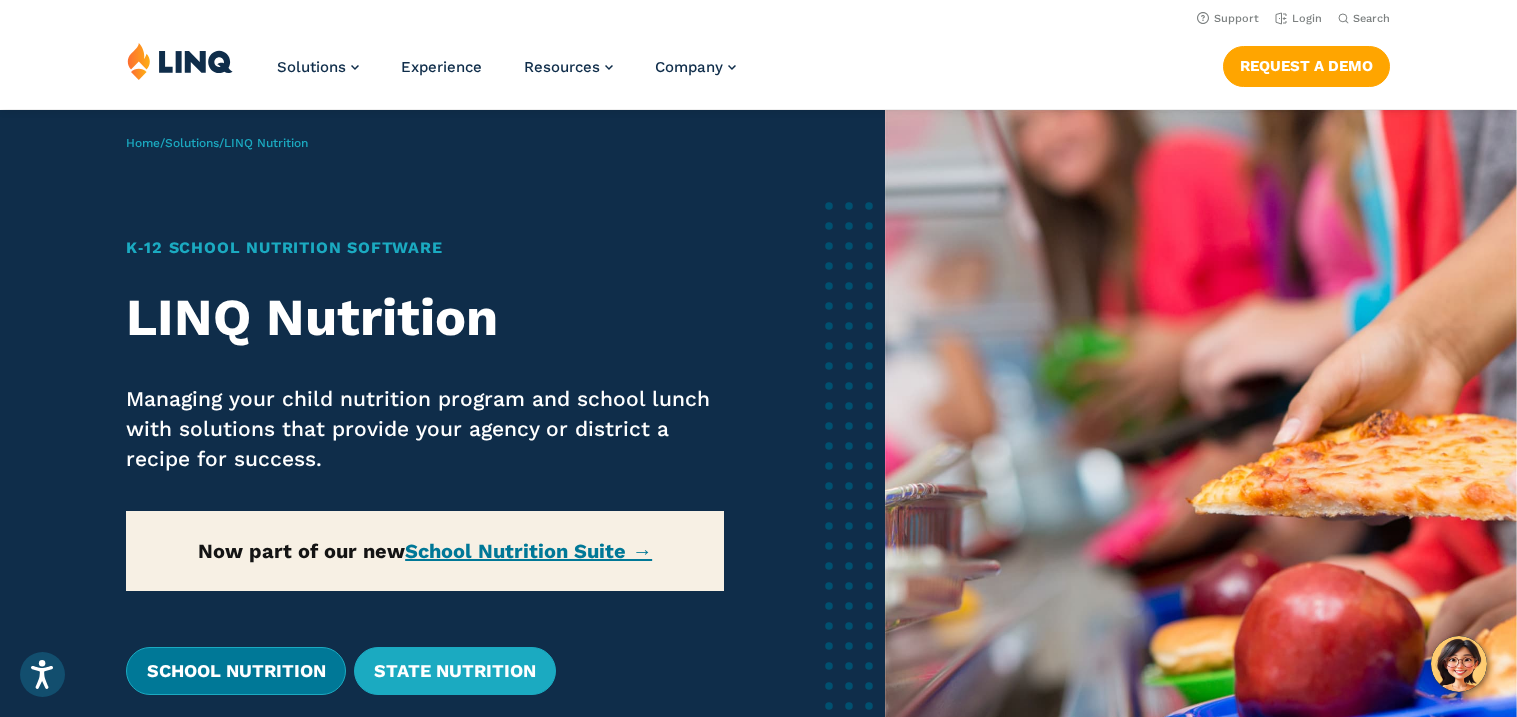 click on "School Nutrition" at bounding box center (235, 671) 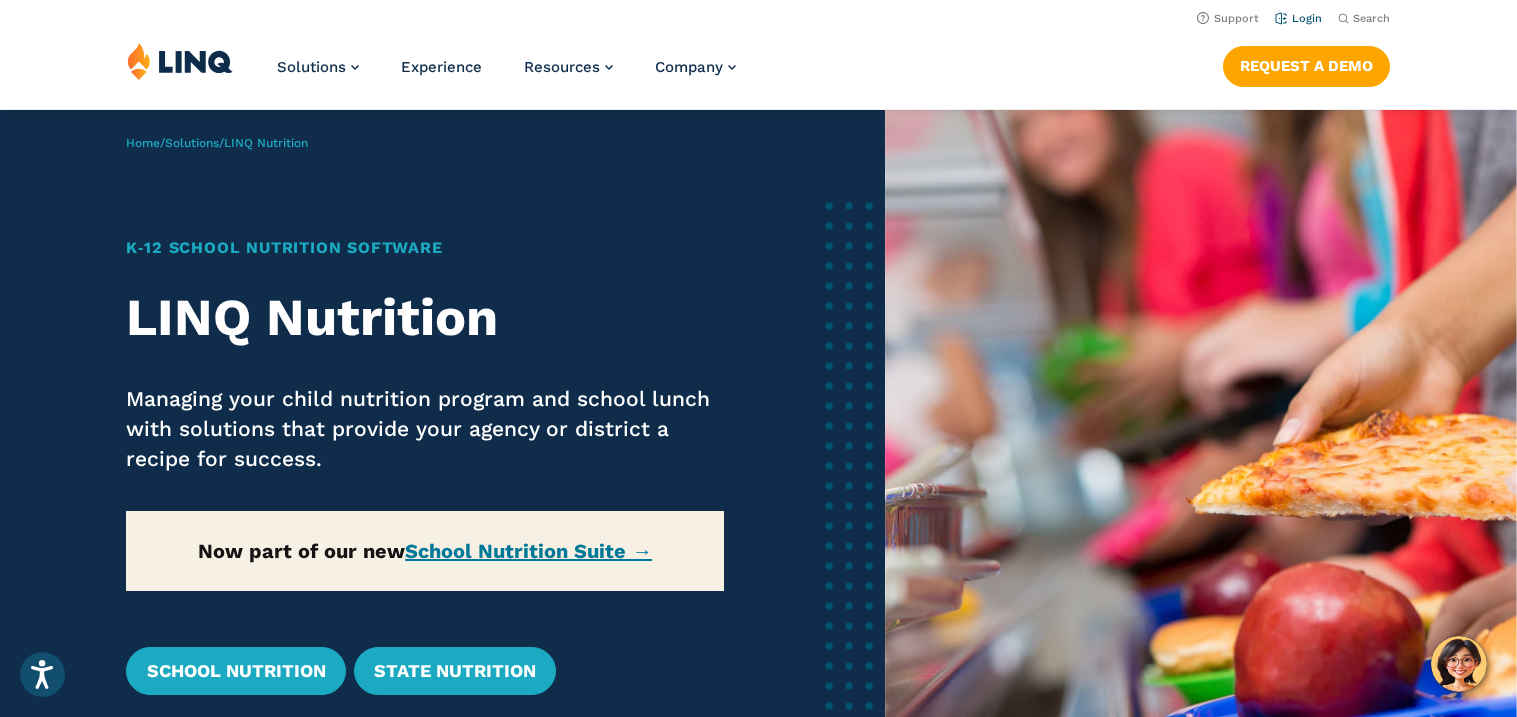 click on "Login" at bounding box center [1298, 18] 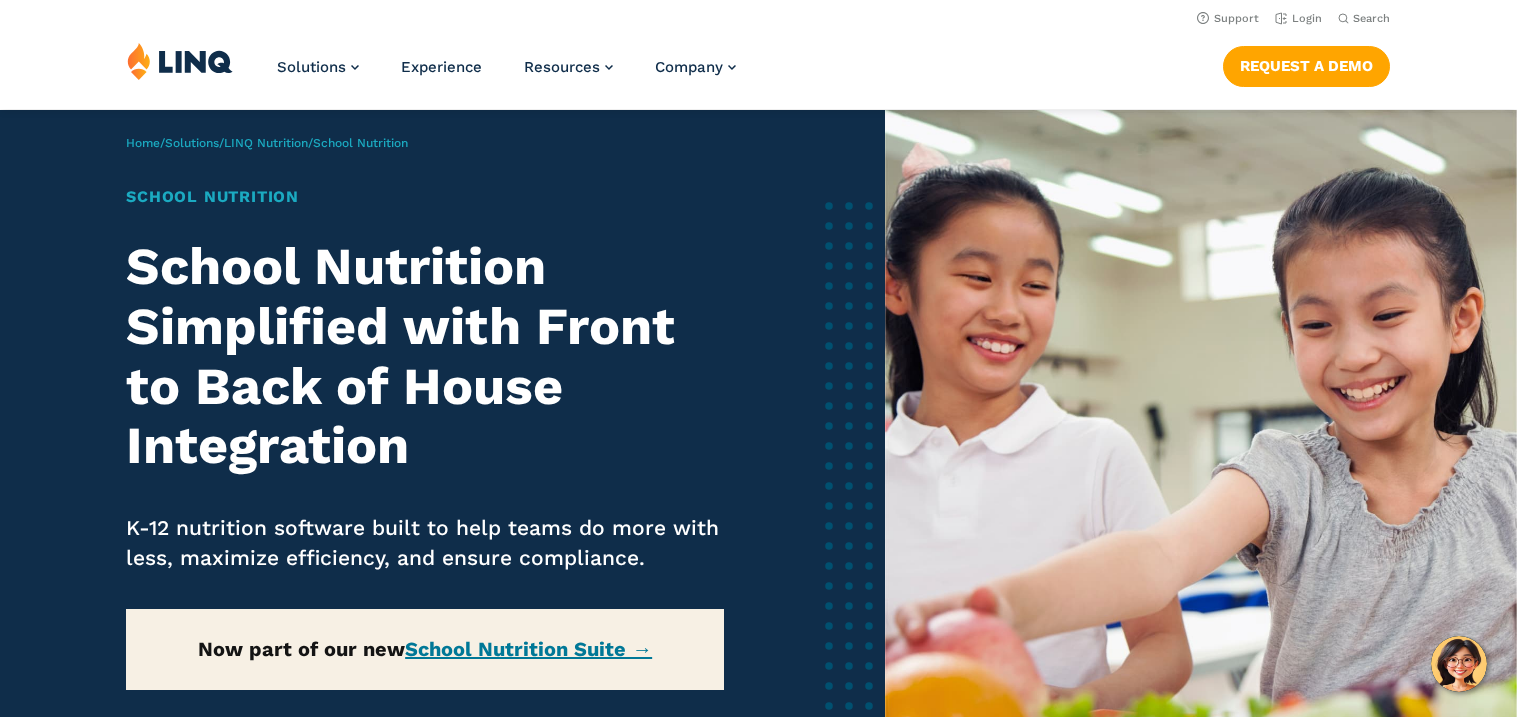 scroll, scrollTop: 0, scrollLeft: 0, axis: both 